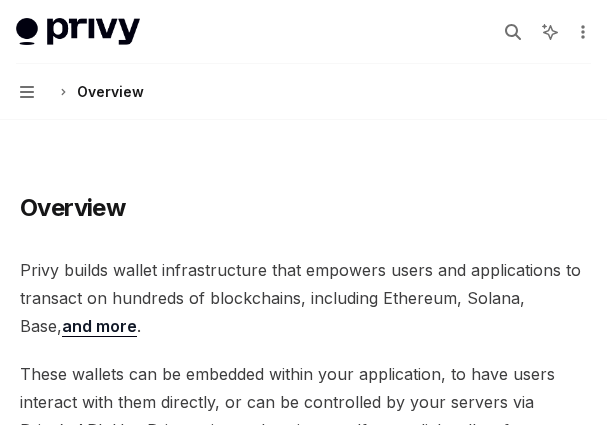 scroll, scrollTop: 0, scrollLeft: 0, axis: both 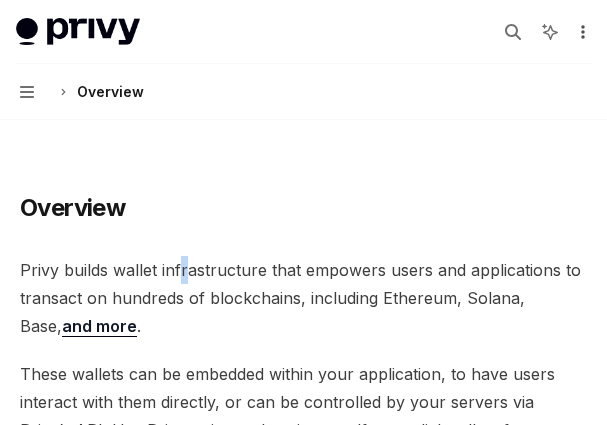 click 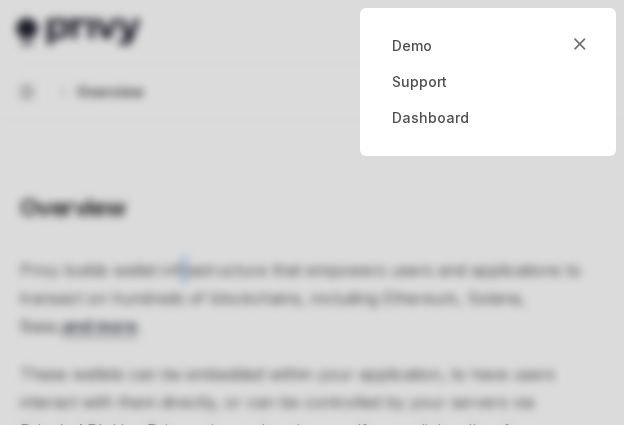 click at bounding box center (312, 212) 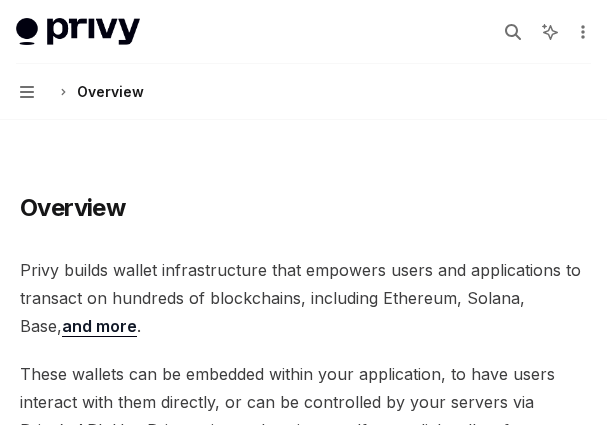 drag, startPoint x: 50, startPoint y: 309, endPoint x: 37, endPoint y: 278, distance: 33.61547 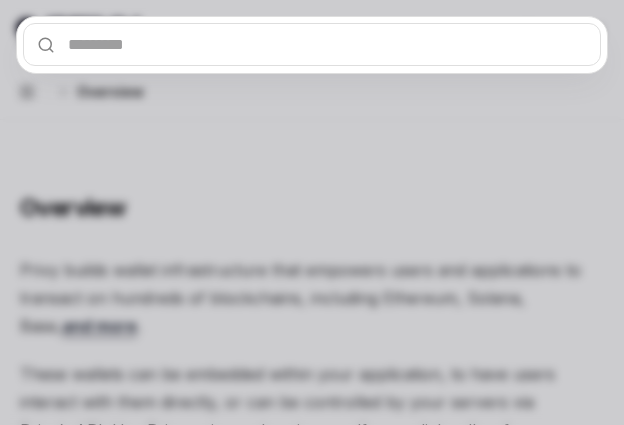 click at bounding box center (312, 44) 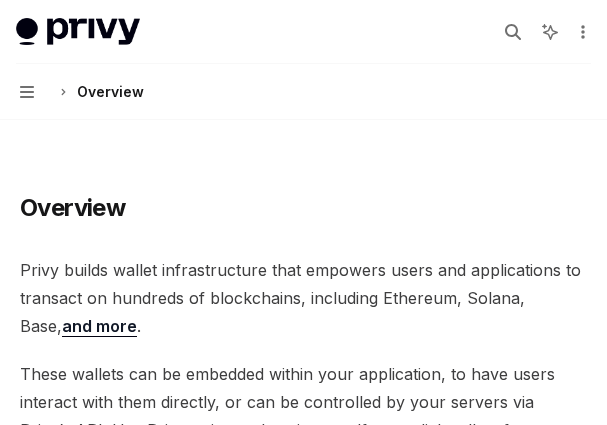 click on "Overview Privy builds wallet infrastructure that empowers users and applications to transact on hundreds of blockchains, including Ethereum, Solana, Base,  and more .
These wallets can be embedded within your application, to have users interact with them directly, or can be controlled by your servers via Privy’s API. Use Privy to instantly spin up self-custodial wallets for your users or create a fleet of your own.
Privy embedded wallets are built on globally distributed infrastructure to ensure high uptime and low latency. They leverage secure hardware (TEEs) to ensure only the rightful owner can control their wallet or access its keys.
Privy also supports users connecting external wallets (like Metamask or Phantom) to your app so they can bring their assets and online identity with them to your product if they already have a wallet.
​ Embedded wallets
​ Common usage
​ User wallets
pregenerate wallets export the key
​ Managed wallets
​ Features" at bounding box center [303, 2369] 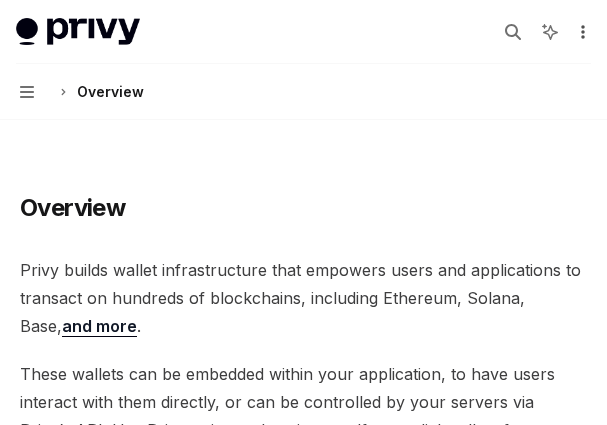 click 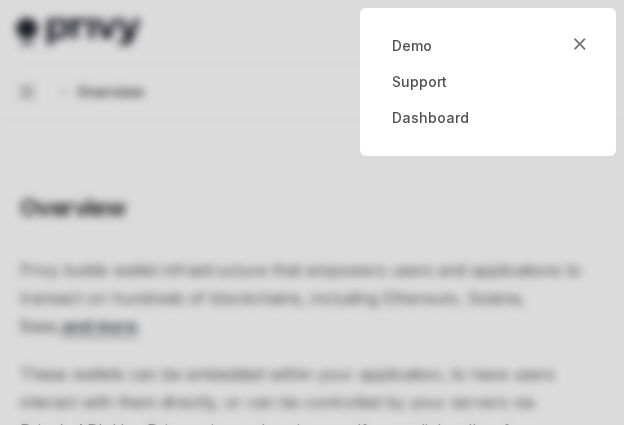 click at bounding box center (312, 212) 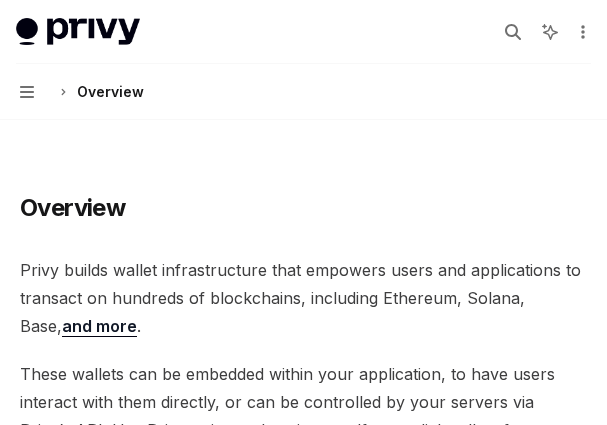 click on "Privy builds wallet infrastructure that empowers users and applications to transact on hundreds of blockchains, including Ethereum, Solana, Base,  and more ." at bounding box center (303, 298) 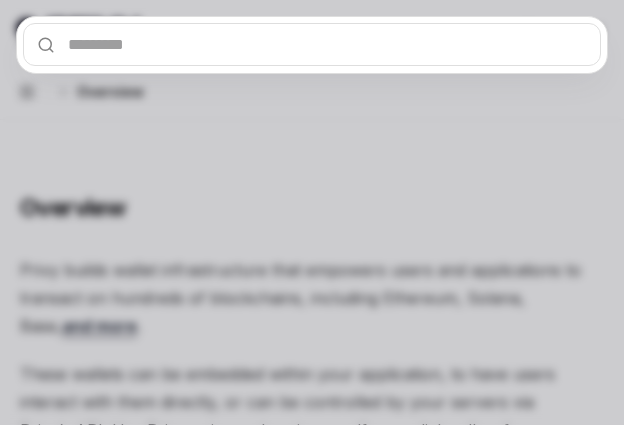 click at bounding box center [312, 44] 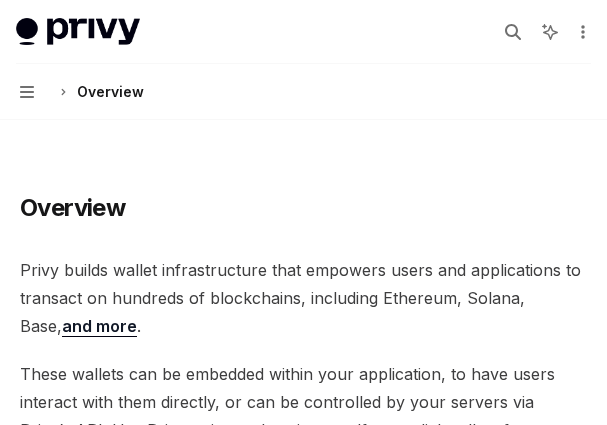click on "Overview Privy builds wallet infrastructure that empowers users and applications to transact on hundreds of blockchains, including Ethereum, Solana, Base,  and more .
These wallets can be embedded within your application, to have users interact with them directly, or can be controlled by your servers via Privy’s API. Use Privy to instantly spin up self-custodial wallets for your users or create a fleet of your own.
Privy embedded wallets are built on globally distributed infrastructure to ensure high uptime and low latency. They leverage secure hardware (TEEs) to ensure only the rightful owner can control their wallet or access its keys.
Privy also supports users connecting external wallets (like Metamask or Phantom) to your app so they can bring their assets and online identity with them to your product if they already have a wallet.
​ Embedded wallets
​ Common usage
​ User wallets
pregenerate wallets export the key
​ Managed wallets
​ Features" at bounding box center (303, 2369) 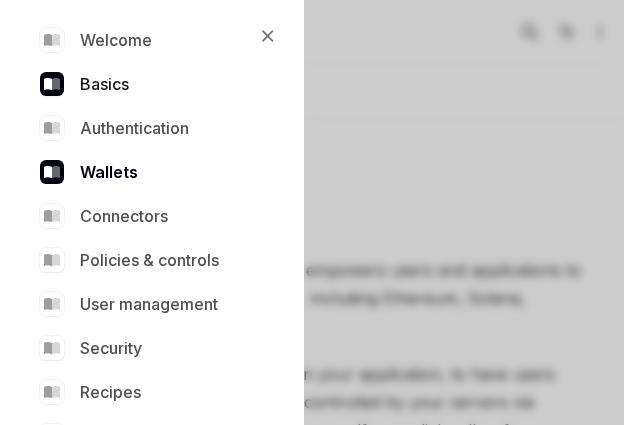 click on "Basics" at bounding box center [148, 84] 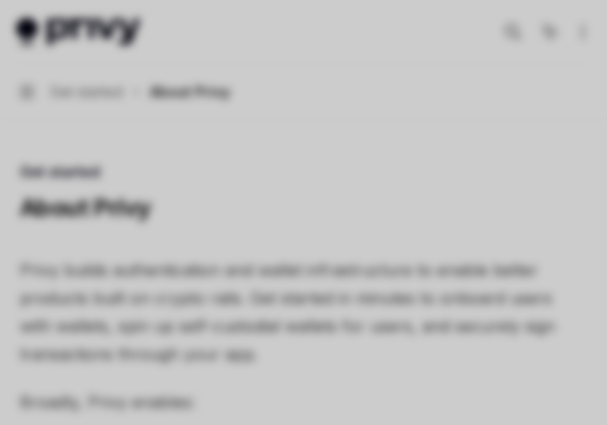 click on "Navigation Get started About Privy" at bounding box center [125, 92] 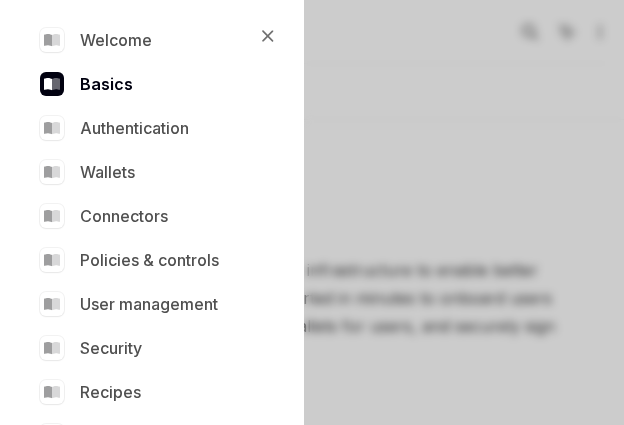 click on "Welcome Basics Authentication Wallets Connectors Policies & controls User management Security Recipes API reference" at bounding box center (148, 238) 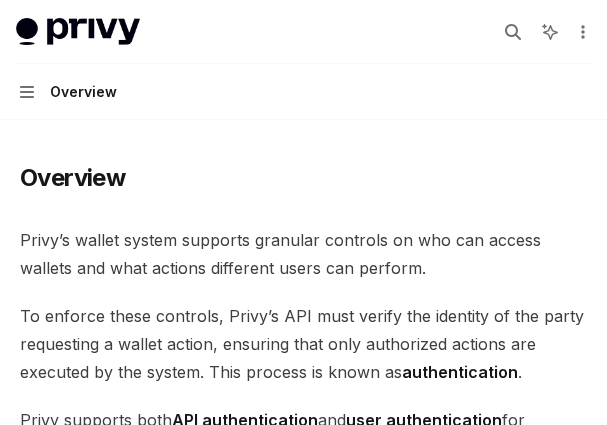 click on "Privy’s wallet system supports granular controls on who can access wallets and what actions different users can perform." at bounding box center (303, 254) 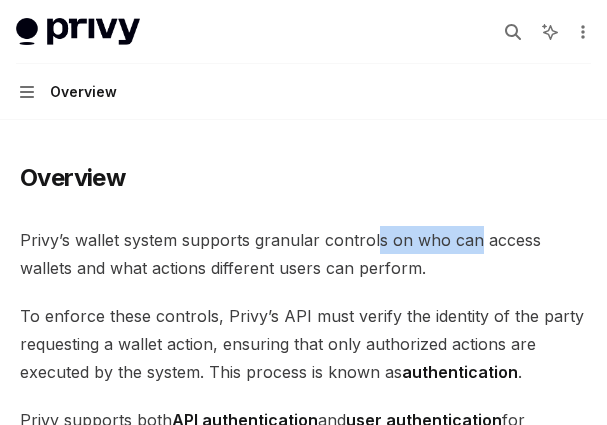 click on "Privy’s wallet system supports granular controls on who can access wallets and what actions different users can perform." at bounding box center (303, 254) 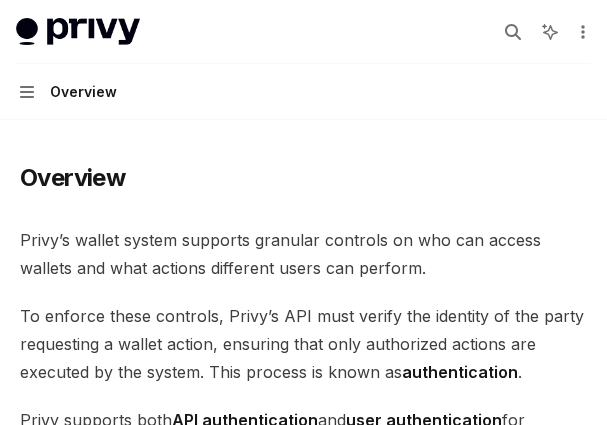 click on "Privy’s wallet system supports granular controls on who can access wallets and what actions different users can perform." at bounding box center [303, 254] 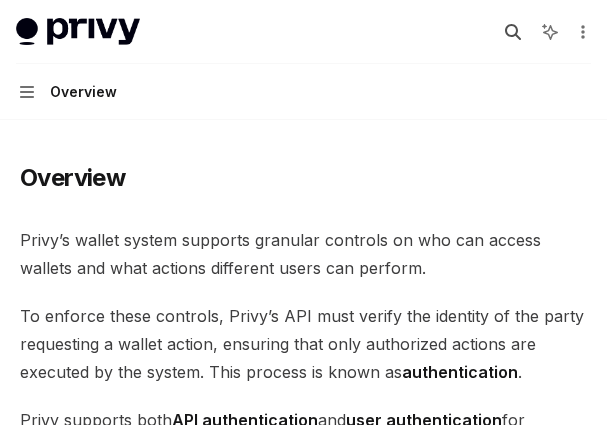 click 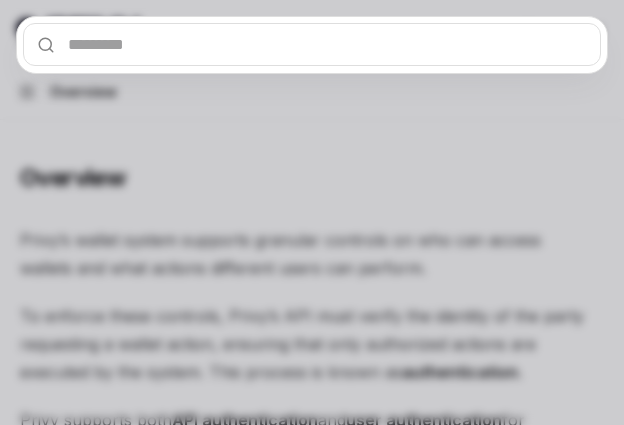 click at bounding box center [312, 44] 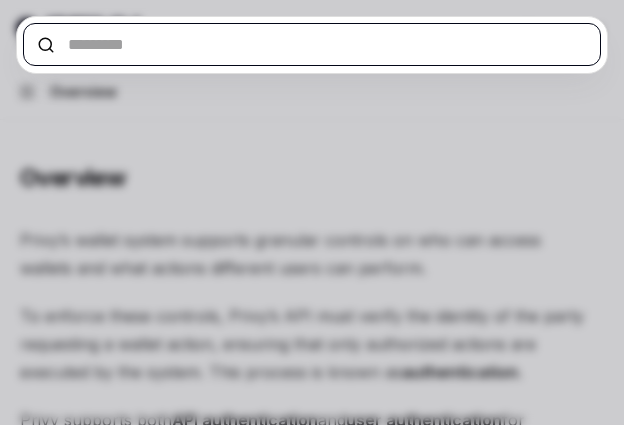 click at bounding box center [312, 44] 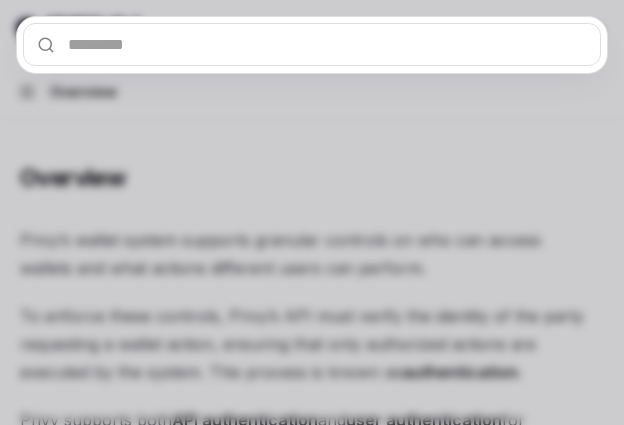 click at bounding box center (312, 212) 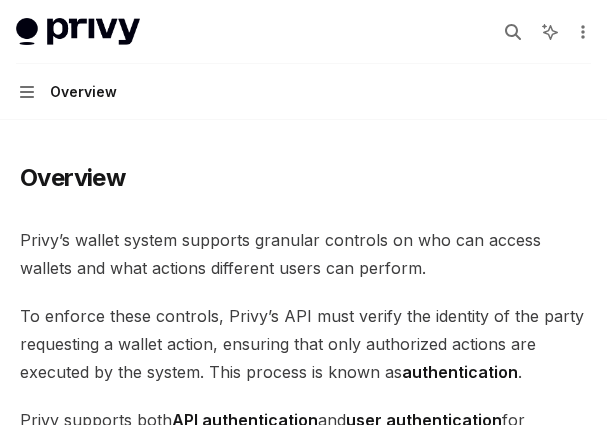 drag, startPoint x: 362, startPoint y: 157, endPoint x: 346, endPoint y: 165, distance: 17.888544 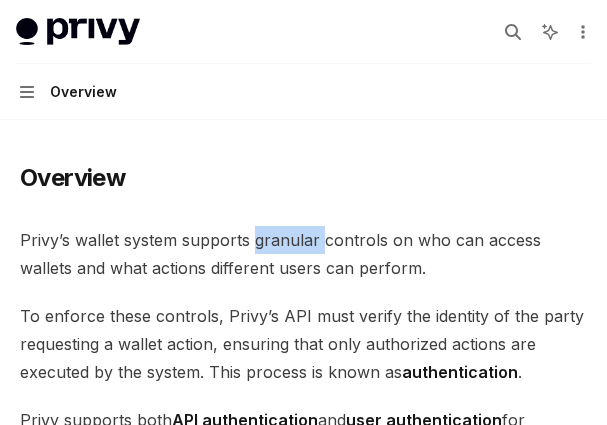 click on "Overview Privy’s wallet system supports granular controls on who can access wallets and what actions different users can perform.
To enforce these controls, Privy’s API must verify the identity of the party requesting a wallet action, ensuring that only authorized actions are executed by the system. This process is known as  authentication .
Privy supports both  API authentication  and  user authentication  for authenticating access to wallets.
​ API authentication
With  API authentication , Privy authenticates a request from your server directly using an  API secret . This ensures that Privy only executes requests sent by your servers alone, and no other party.
In addition to the API secret, you can also configure  authorization keys  that control specific wallets, policies, and other resources. Any requests to use or update these resources require a signature from the corresponding authorization key. This allows you to enforce granular controls on all Privy resources.
​
SMS" at bounding box center (303, 1530) 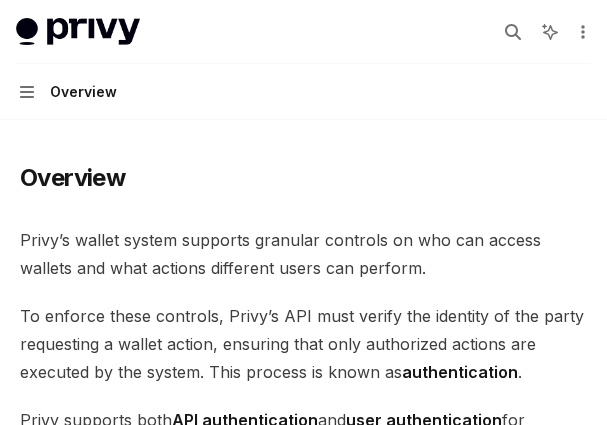 click on "Overview Privy’s wallet system supports granular controls on who can access wallets and what actions different users can perform.
To enforce these controls, Privy’s API must verify the identity of the party requesting a wallet action, ensuring that only authorized actions are executed by the system. This process is known as  authentication .
Privy supports both  API authentication  and  user authentication  for authenticating access to wallets.
​ API authentication
With  API authentication , Privy authenticates a request from your server directly using an  API secret . This ensures that Privy only executes requests sent by your servers alone, and no other party.
In addition to the API secret, you can also configure  authorization keys  that control specific wallets, policies, and other resources. Any requests to use or update these resources require a signature from the corresponding authorization key. This allows you to enforce granular controls on all Privy resources.
​
SMS" at bounding box center (303, 1530) 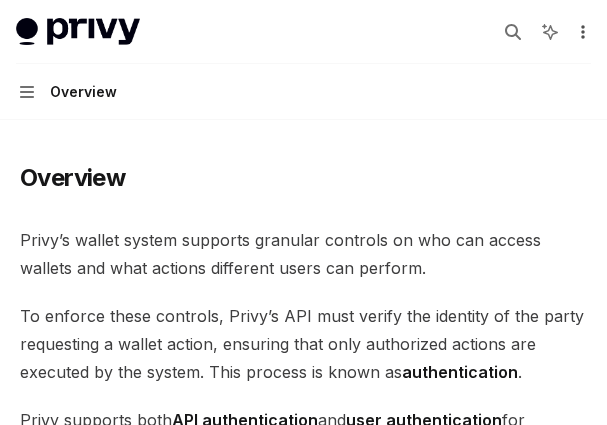 click 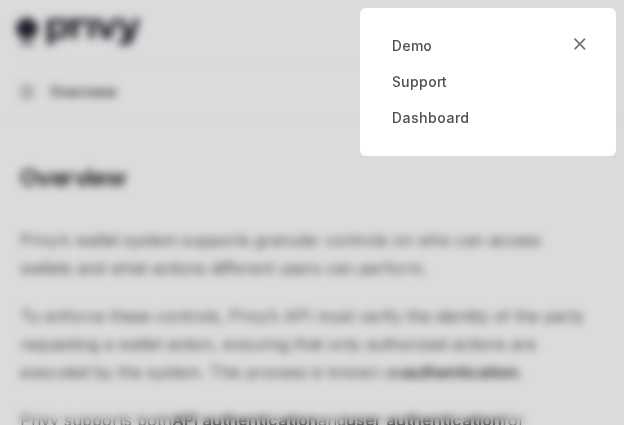 click at bounding box center [312, 212] 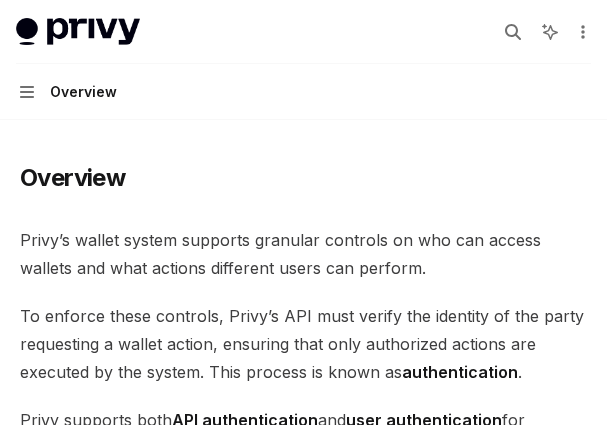 click on "Privy docs  home page Search... Ctrl  K Ask AI Demo Support Dashboard Dashboard Search... Navigation Overview" at bounding box center (303, 60) 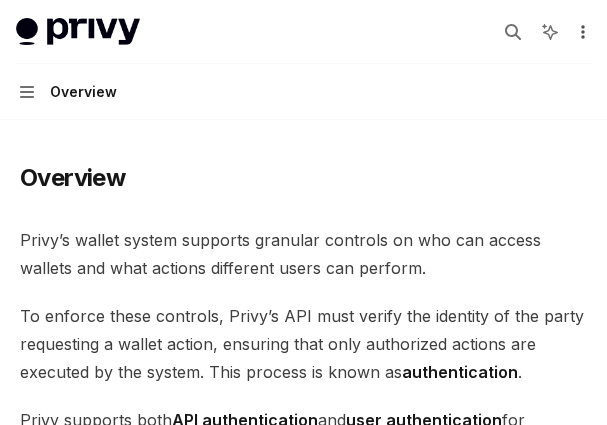 click 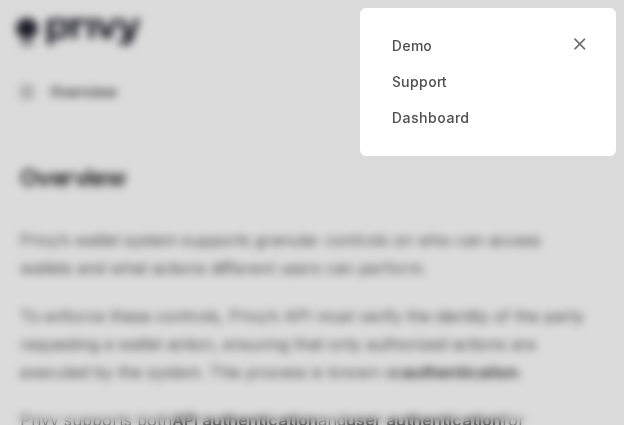 click at bounding box center (312, 212) 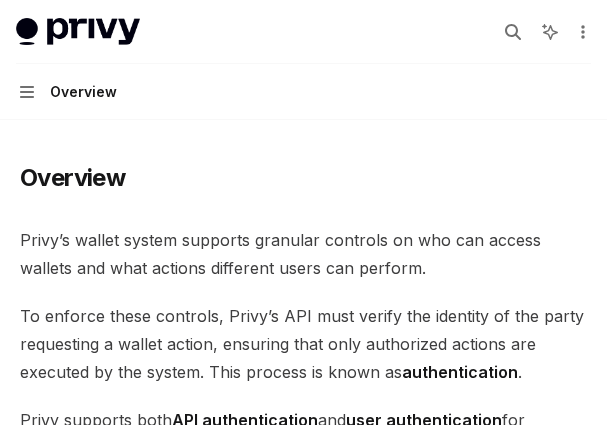 click on "Overview Privy’s wallet system supports granular controls on who can access wallets and what actions different users can perform.
To enforce these controls, Privy’s API must verify the identity of the party requesting a wallet action, ensuring that only authorized actions are executed by the system. This process is known as  authentication .
Privy supports both  API authentication  and  user authentication  for authenticating access to wallets.
​ API authentication
With  API authentication , Privy authenticates a request from your server directly using an  API secret . This ensures that Privy only executes requests sent by your servers alone, and no other party.
In addition to the API secret, you can also configure  authorization keys  that control specific wallets, policies, and other resources. Any requests to use or update these resources require a signature from the corresponding authorization key. This allows you to enforce granular controls on all Privy resources.
​
SMS" at bounding box center [303, 1450] 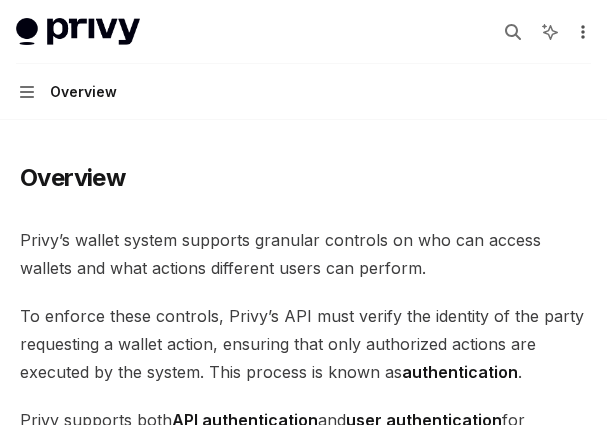 click 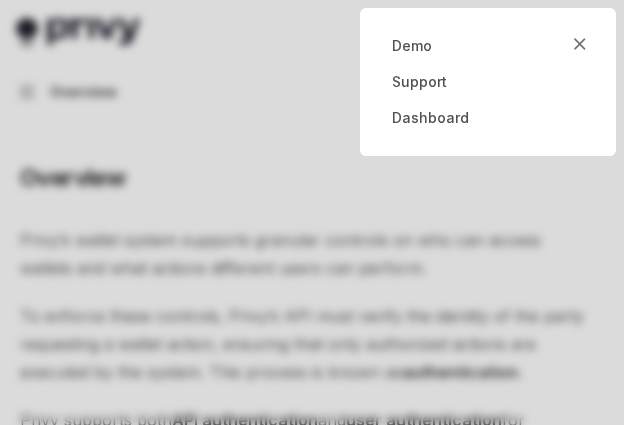 click at bounding box center [312, 212] 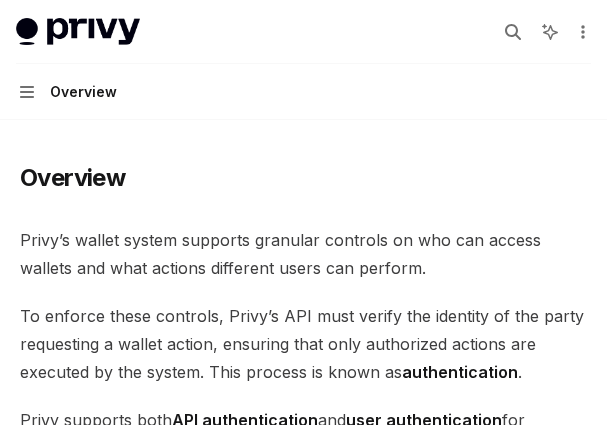 click on "Privy’s wallet system supports granular controls on who can access wallets and what actions different users can perform." at bounding box center [303, 254] 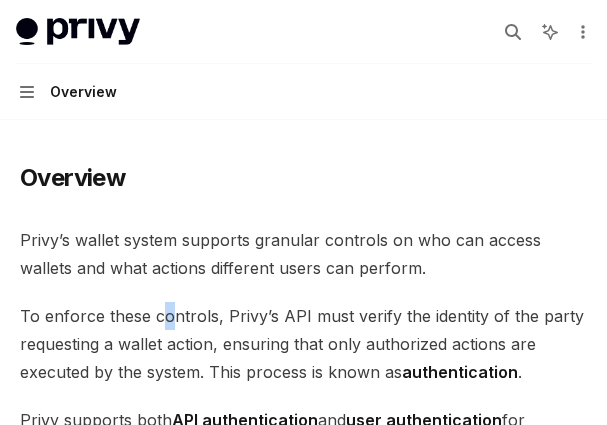 click on "To enforce these controls, Privy’s API must verify the identity of the party requesting a wallet action, ensuring that only authorized actions are executed by the system. This process is known as  authentication ." at bounding box center [303, 344] 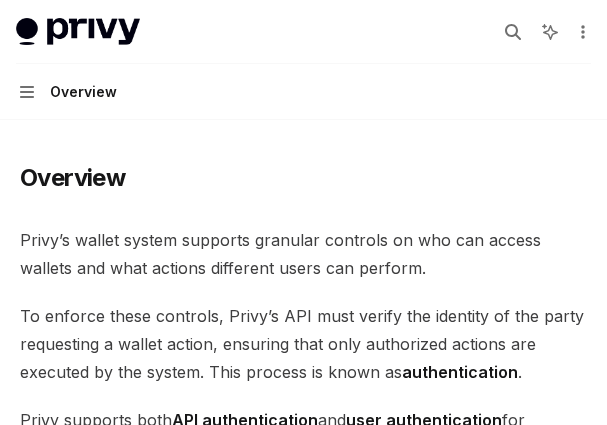 click on "To enforce these controls, Privy’s API must verify the identity of the party requesting a wallet action, ensuring that only authorized actions are executed by the system. This process is known as  authentication ." at bounding box center (303, 344) 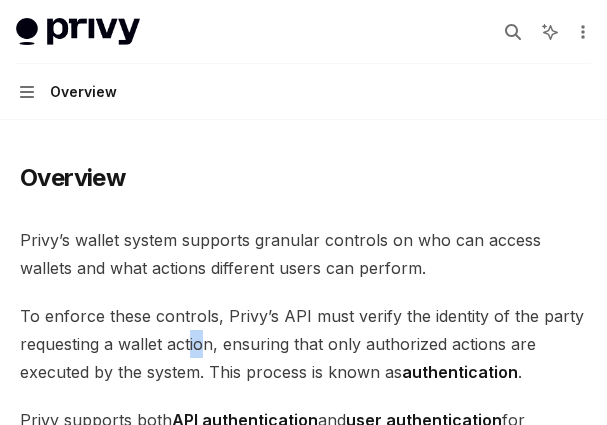 drag, startPoint x: 191, startPoint y: 337, endPoint x: 215, endPoint y: 350, distance: 27.294687 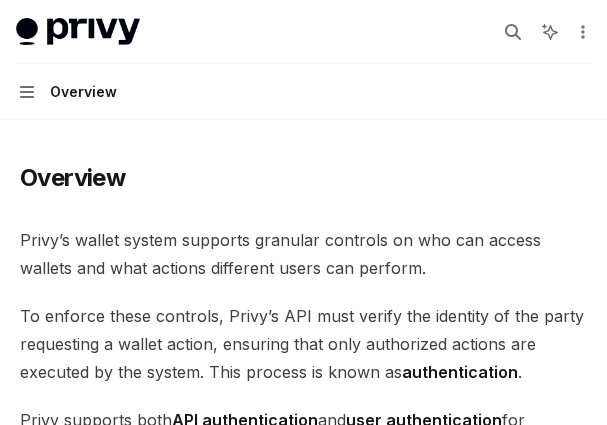 click on "To enforce these controls, Privy’s API must verify the identity of the party requesting a wallet action, ensuring that only authorized actions are executed by the system. This process is known as  authentication ." at bounding box center [303, 344] 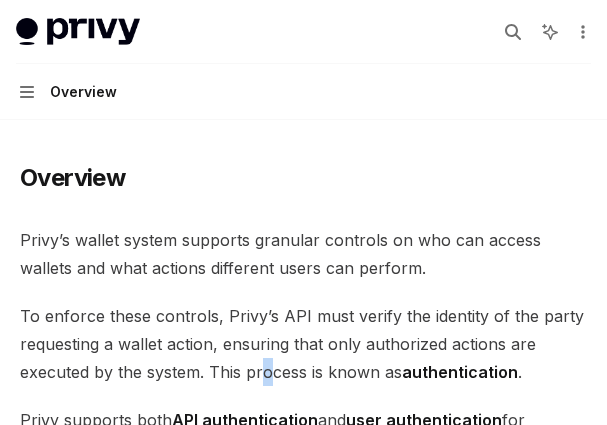 click on "To enforce these controls, Privy’s API must verify the identity of the party requesting a wallet action, ensuring that only authorized actions are executed by the system. This process is known as  authentication ." at bounding box center [303, 344] 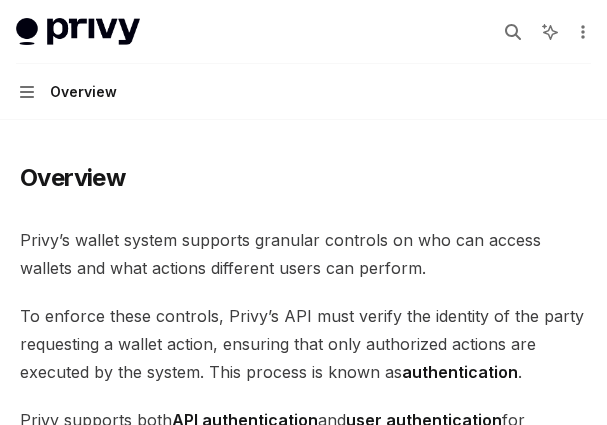 drag, startPoint x: 274, startPoint y: 373, endPoint x: 319, endPoint y: 372, distance: 45.01111 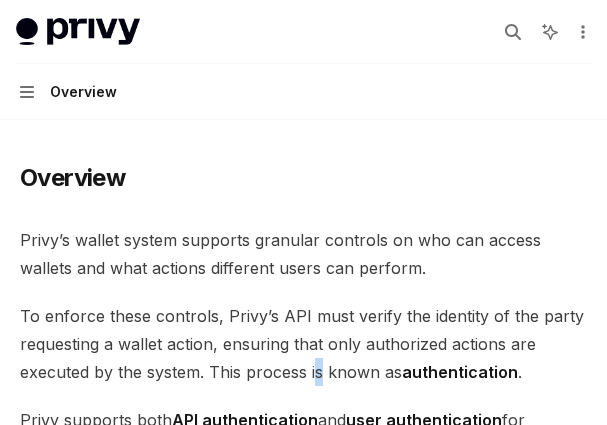 drag, startPoint x: 319, startPoint y: 372, endPoint x: 337, endPoint y: 372, distance: 18 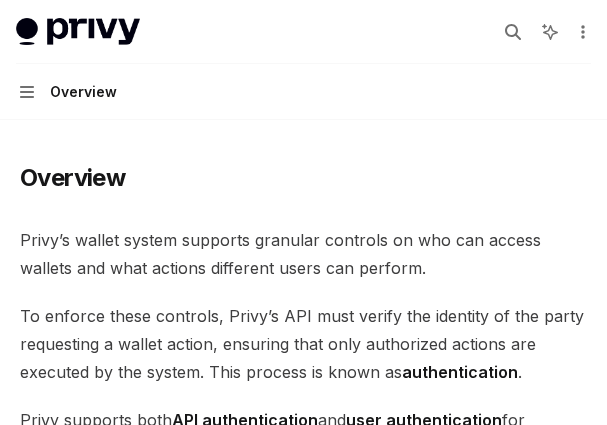 drag, startPoint x: 345, startPoint y: 372, endPoint x: 364, endPoint y: 372, distance: 19 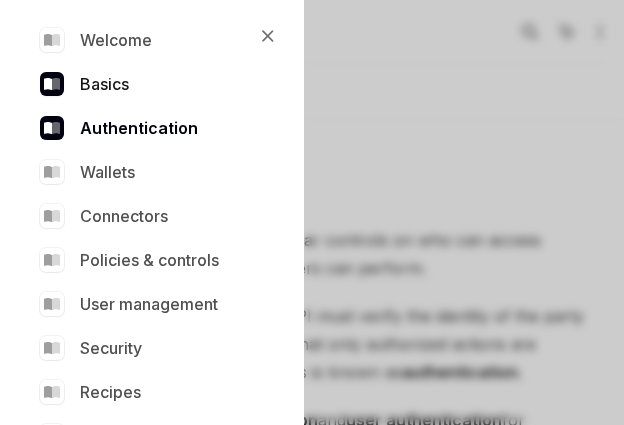click on "Basics" at bounding box center [148, 84] 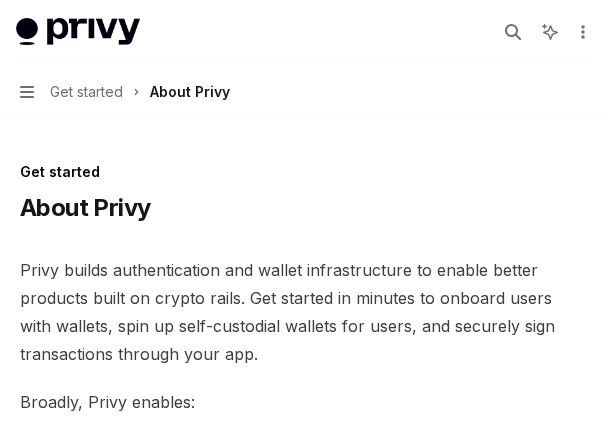 click on "Navigation Get started About Privy" at bounding box center [125, 92] 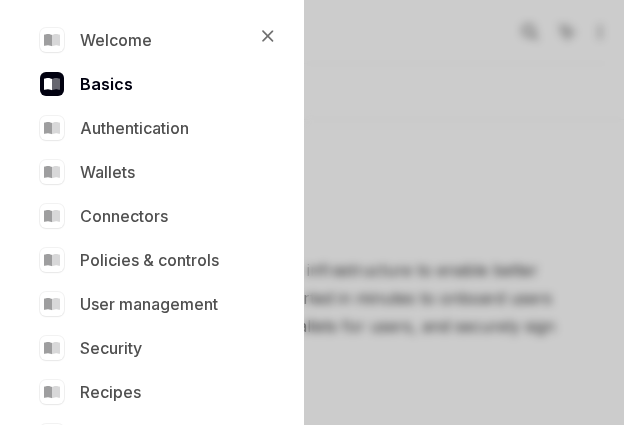 click on "Welcome Basics Authentication Wallets Connectors Policies & controls User management Security Recipes API reference" at bounding box center (148, 238) 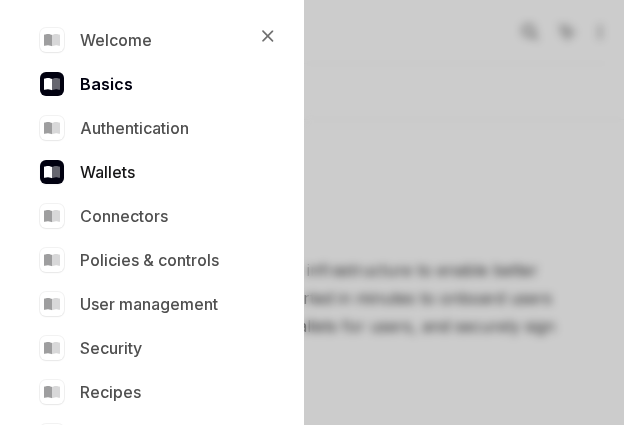 type on "*" 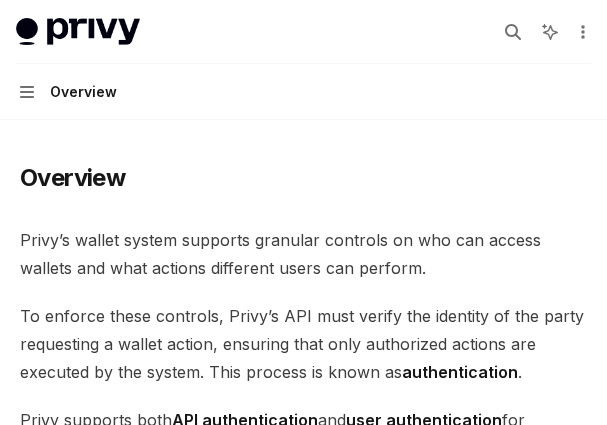 drag, startPoint x: 368, startPoint y: 227, endPoint x: 129, endPoint y: 218, distance: 239.1694 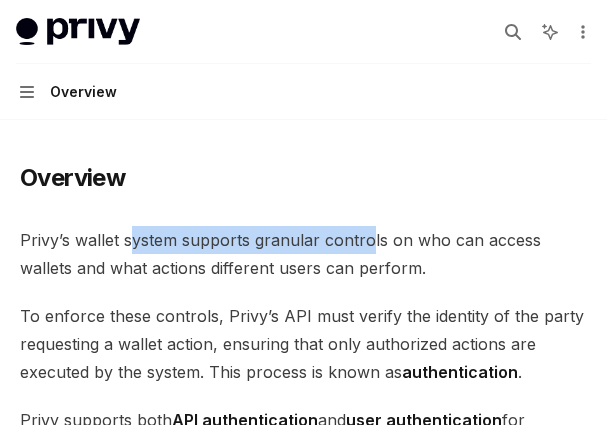 click on "Privy’s wallet system supports granular controls on who can access wallets and what actions different users can perform." at bounding box center [303, 254] 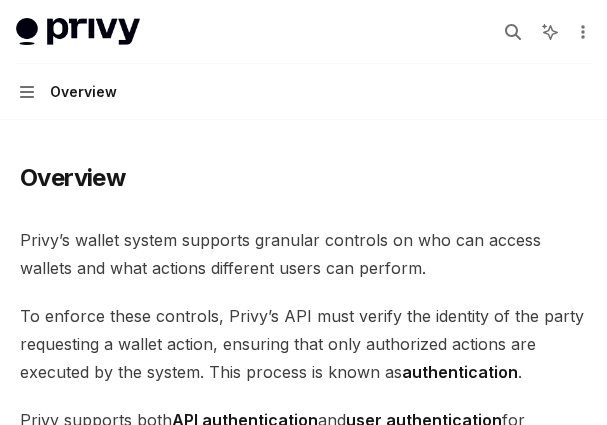 click on "Privy’s wallet system supports granular controls on who can access wallets and what actions different users can perform.
To enforce these controls, Privy’s API must verify the identity of the party requesting a wallet action, ensuring that only authorized actions are executed by the system. This process is known as  authentication .
Privy supports both  API authentication  and  user authentication  for authenticating access to wallets.
​ API authentication
With  API authentication , Privy authenticates a request from your server directly using an  API secret . This ensures that Privy only executes requests sent by your servers alone, and no other party.
In addition to the API secret, you can also configure  authorization keys  that control specific wallets, policies, and other resources. Any requests to use or update these resources require a signature from the corresponding authorization key. This allows you to enforce granular controls on all Privy resources.
​ User authentication" at bounding box center [303, 1413] 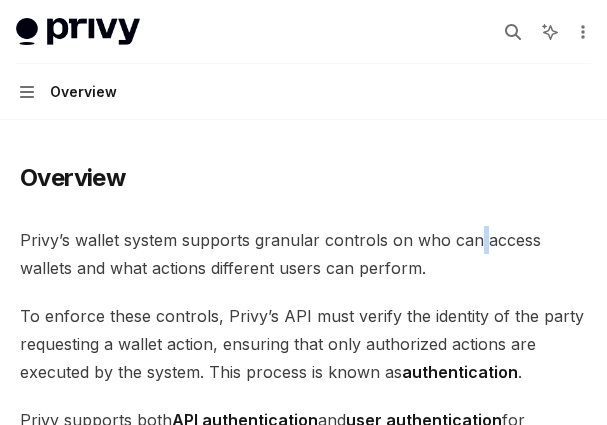 click on "Privy’s wallet system supports granular controls on who can access wallets and what actions different users can perform." at bounding box center [303, 254] 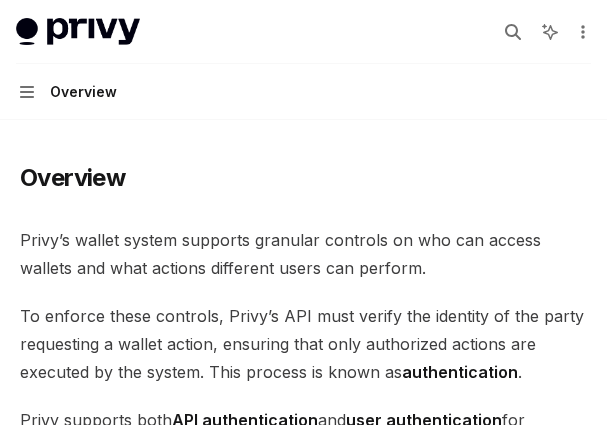 click on "Privy’s wallet system supports granular controls on who can access wallets and what actions different users can perform." at bounding box center [303, 254] 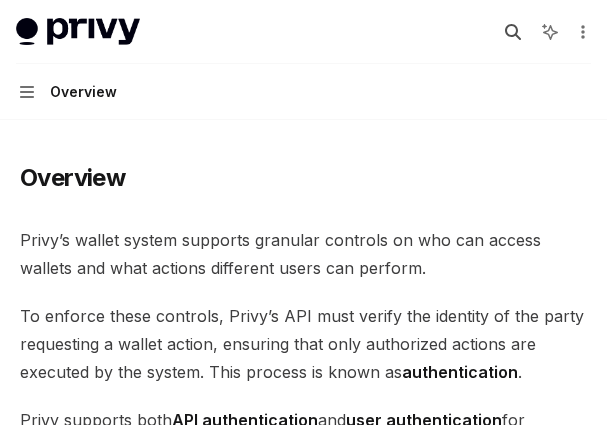 click 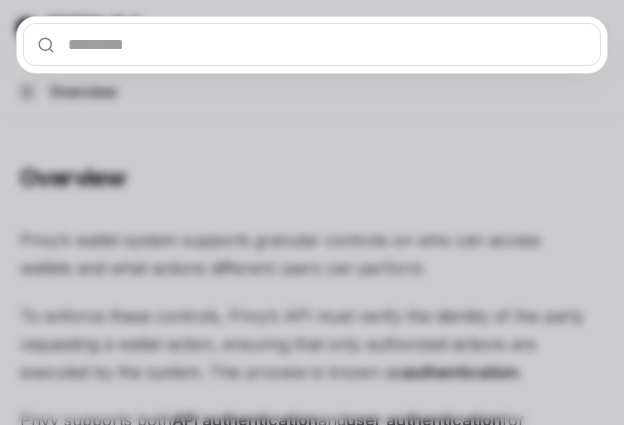 click at bounding box center (312, 44) 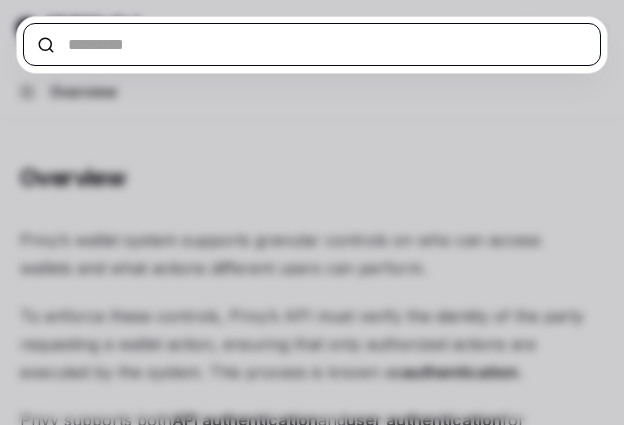 click at bounding box center [312, 44] 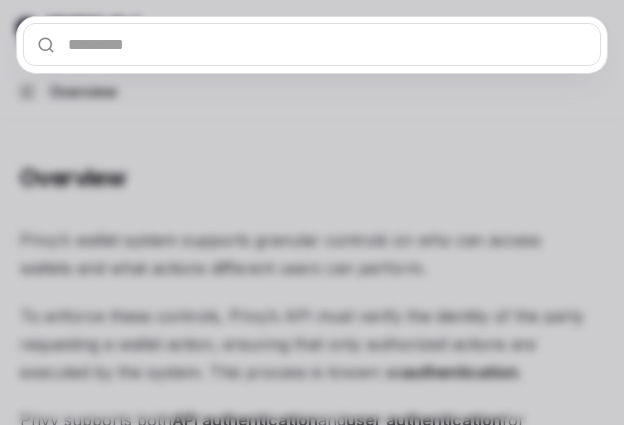 click at bounding box center [312, 212] 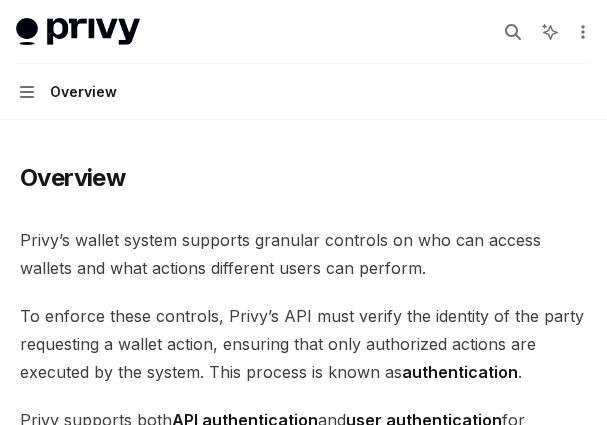 click on "Overview Privy’s wallet system supports granular controls on who can access wallets and what actions different users can perform.
To enforce these controls, Privy’s API must verify the identity of the party requesting a wallet action, ensuring that only authorized actions are executed by the system. This process is known as  authentication .
Privy supports both  API authentication  and  user authentication  for authenticating access to wallets.
​ API authentication
With  API authentication , Privy authenticates a request from your server directly using an  API secret . This ensures that Privy only executes requests sent by your servers alone, and no other party.
In addition to the API secret, you can also configure  authorization keys  that control specific wallets, policies, and other resources. Any requests to use or update these resources require a signature from the corresponding authorization key. This allows you to enforce granular controls on all Privy resources.
​
SMS" at bounding box center (303, 1450) 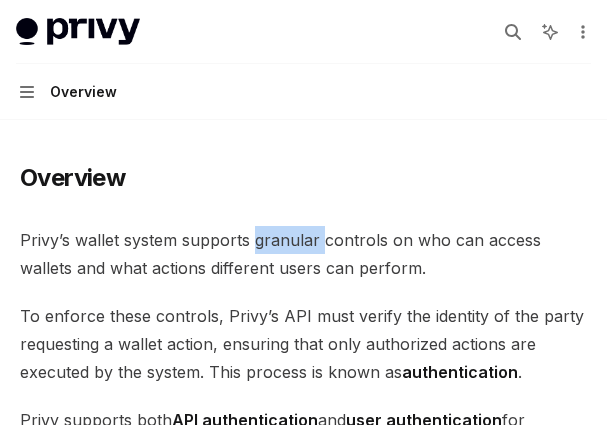 click on "Overview Privy’s wallet system supports granular controls on who can access wallets and what actions different users can perform.
To enforce these controls, Privy’s API must verify the identity of the party requesting a wallet action, ensuring that only authorized actions are executed by the system. This process is known as  authentication .
Privy supports both  API authentication  and  user authentication  for authenticating access to wallets.
​ API authentication
With  API authentication , Privy authenticates a request from your server directly using an  API secret . This ensures that Privy only executes requests sent by your servers alone, and no other party.
In addition to the API secret, you can also configure  authorization keys  that control specific wallets, policies, and other resources. Any requests to use or update these resources require a signature from the corresponding authorization key. This allows you to enforce granular controls on all Privy resources.
​
SMS" at bounding box center (303, 1530) 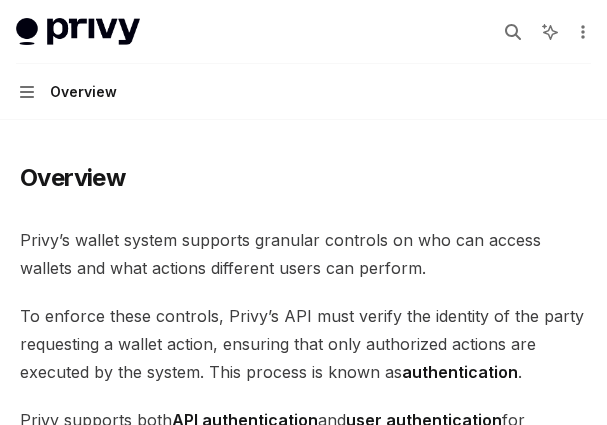 click on "Overview Privy’s wallet system supports granular controls on who can access wallets and what actions different users can perform.
To enforce these controls, Privy’s API must verify the identity of the party requesting a wallet action, ensuring that only authorized actions are executed by the system. This process is known as  authentication .
Privy supports both  API authentication  and  user authentication  for authenticating access to wallets.
​ API authentication
With  API authentication , Privy authenticates a request from your server directly using an  API secret . This ensures that Privy only executes requests sent by your servers alone, and no other party.
In addition to the API secret, you can also configure  authorization keys  that control specific wallets, policies, and other resources. Any requests to use or update these resources require a signature from the corresponding authorization key. This allows you to enforce granular controls on all Privy resources.
​
SMS" at bounding box center (303, 1530) 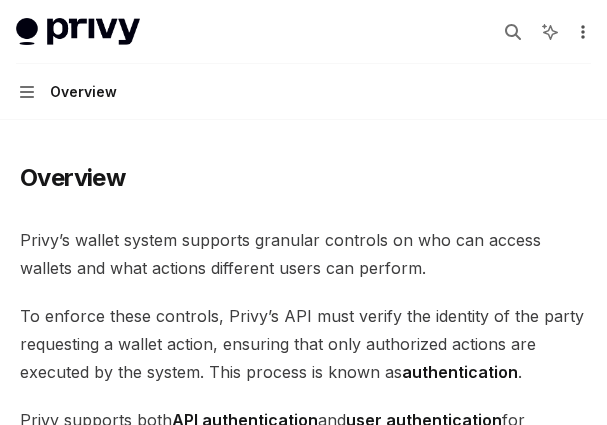 click 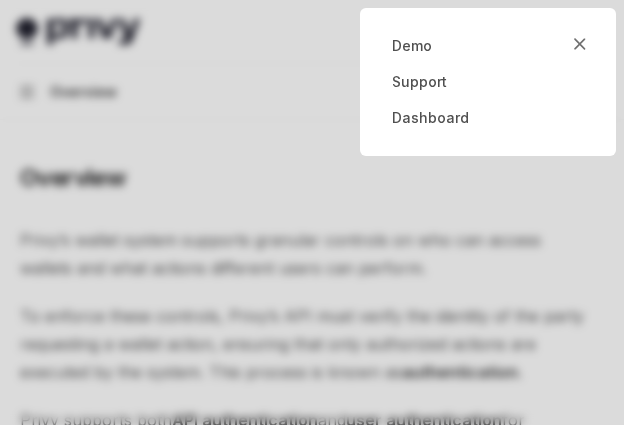 click at bounding box center (312, 212) 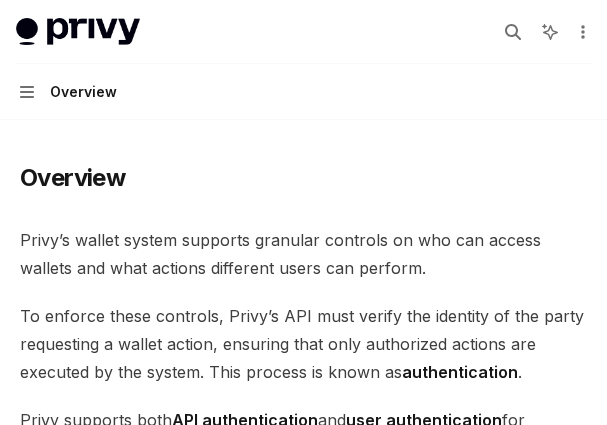 click on "Privy docs  home page Search... Ctrl  K Ask AI Demo Support Dashboard Dashboard Search... Navigation Overview" at bounding box center (303, 60) 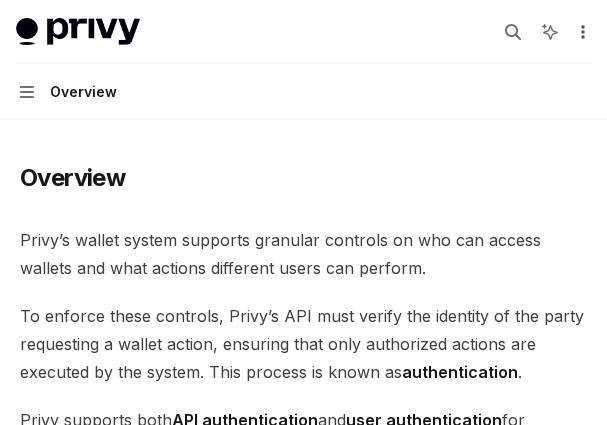 click 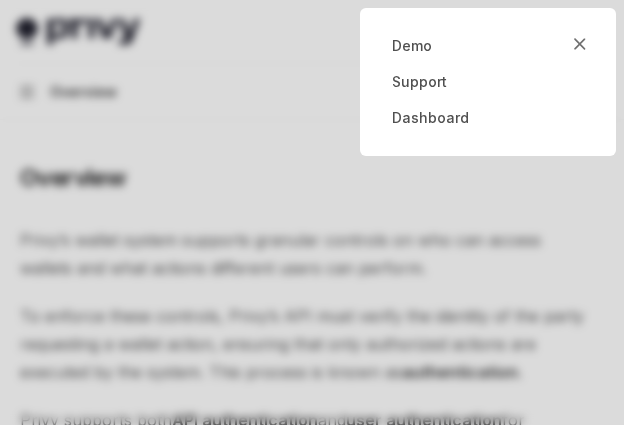 click at bounding box center [312, 212] 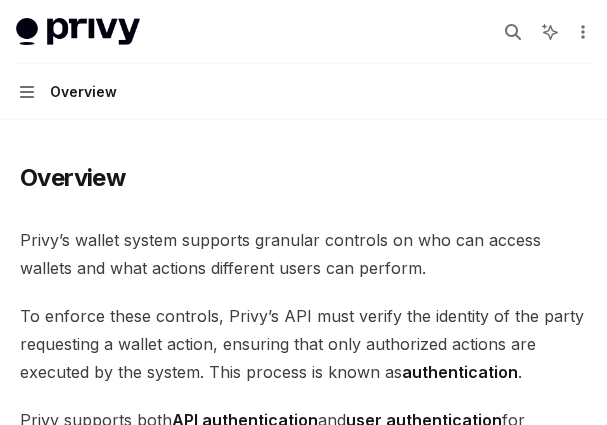 click on "Overview Privy’s wallet system supports granular controls on who can access wallets and what actions different users can perform.
To enforce these controls, Privy’s API must verify the identity of the party requesting a wallet action, ensuring that only authorized actions are executed by the system. This process is known as  authentication .
Privy supports both  API authentication  and  user authentication  for authenticating access to wallets.
​ API authentication
With  API authentication , Privy authenticates a request from your server directly using an  API secret . This ensures that Privy only executes requests sent by your servers alone, and no other party.
In addition to the API secret, you can also configure  authorization keys  that control specific wallets, policies, and other resources. Any requests to use or update these resources require a signature from the corresponding authorization key. This allows you to enforce granular controls on all Privy resources.
​
SMS" at bounding box center (303, 1450) 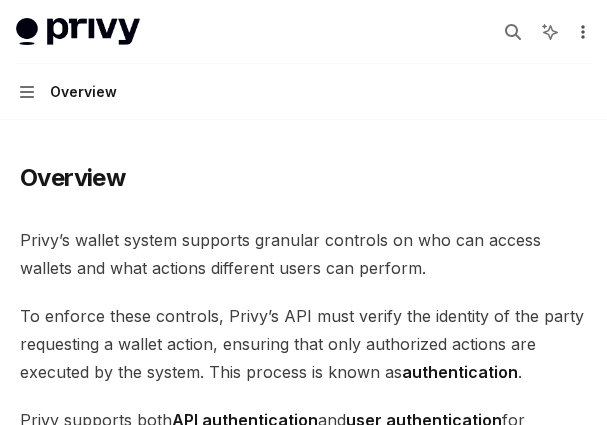 click 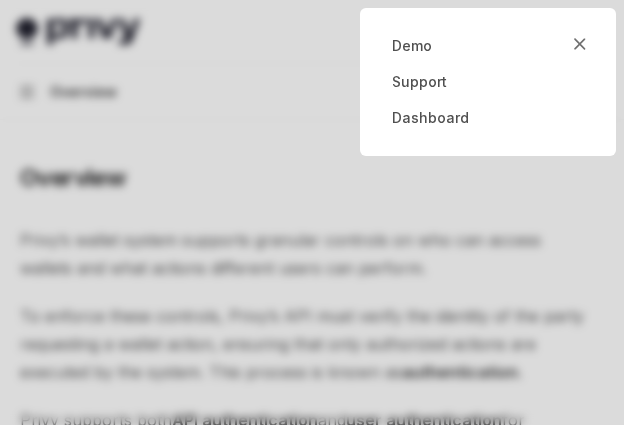 click at bounding box center (312, 212) 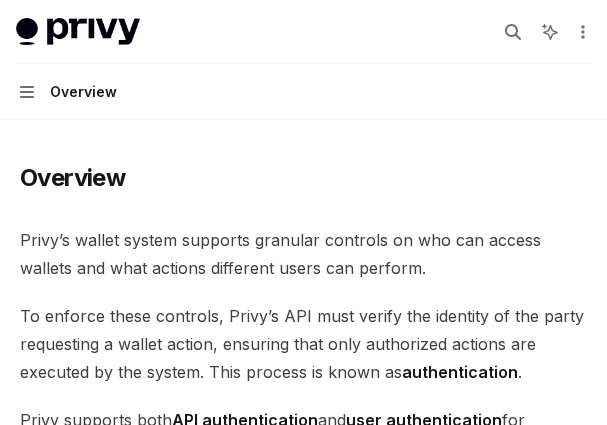click on "Privy’s wallet system supports granular controls on who can access wallets and what actions different users can perform." at bounding box center (303, 254) 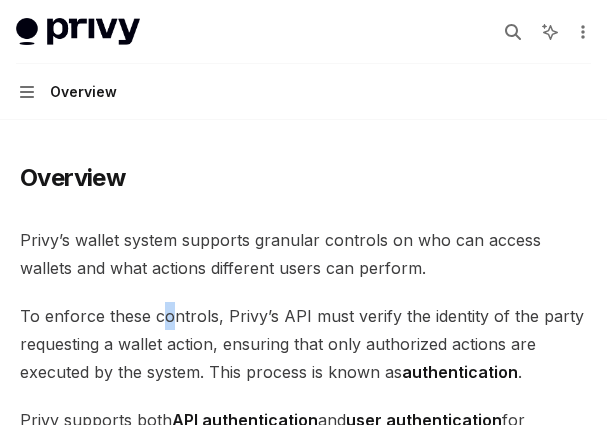 click on "To enforce these controls, Privy’s API must verify the identity of the party requesting a wallet action, ensuring that only authorized actions are executed by the system. This process is known as  authentication ." at bounding box center (303, 344) 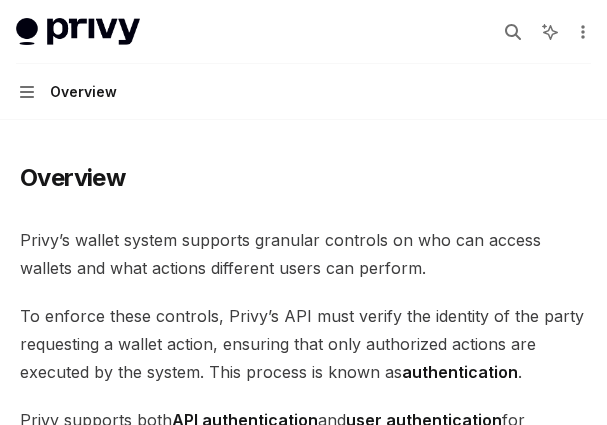 click on "To enforce these controls, Privy’s API must verify the identity of the party requesting a wallet action, ensuring that only authorized actions are executed by the system. This process is known as  authentication ." at bounding box center [303, 344] 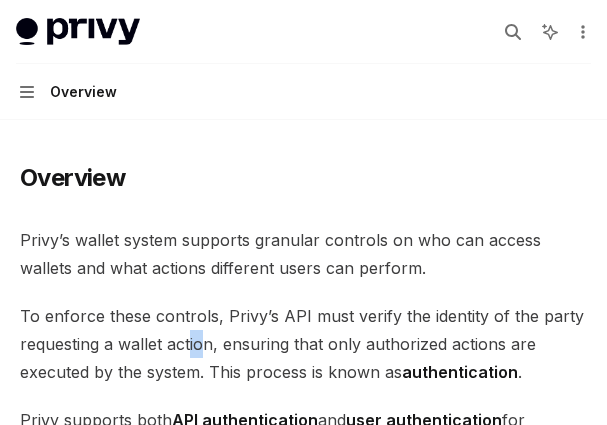 drag, startPoint x: 191, startPoint y: 337, endPoint x: 215, endPoint y: 350, distance: 27.294687 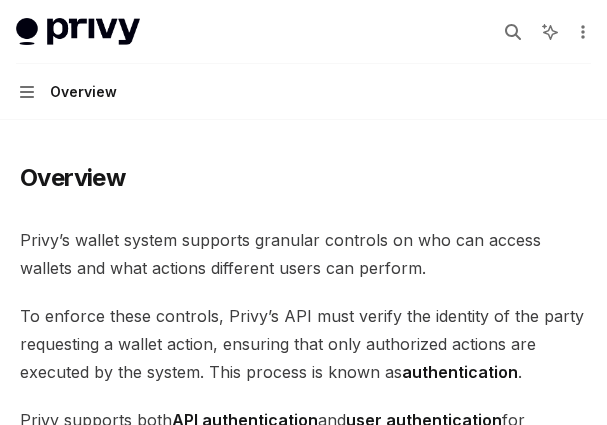 drag, startPoint x: 236, startPoint y: 360, endPoint x: 257, endPoint y: 374, distance: 25.23886 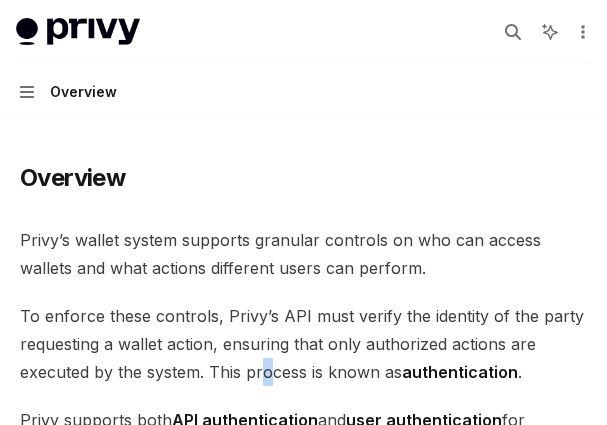 click on "To enforce these controls, Privy’s API must verify the identity of the party requesting a wallet action, ensuring that only authorized actions are executed by the system. This process is known as  authentication ." at bounding box center [303, 344] 